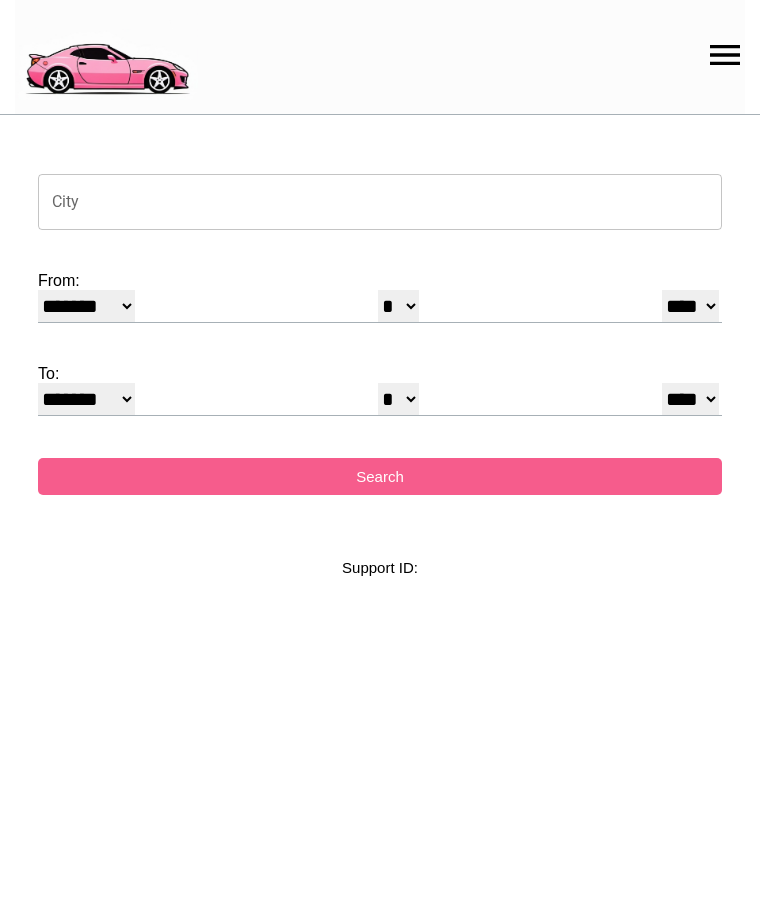 select on "*" 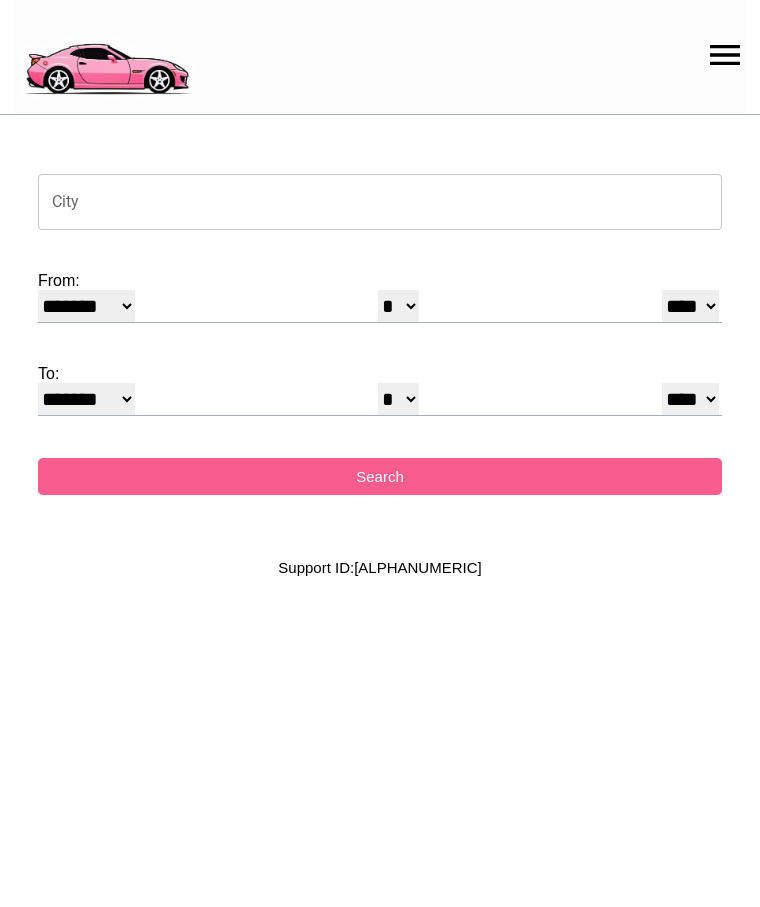 scroll, scrollTop: 0, scrollLeft: 0, axis: both 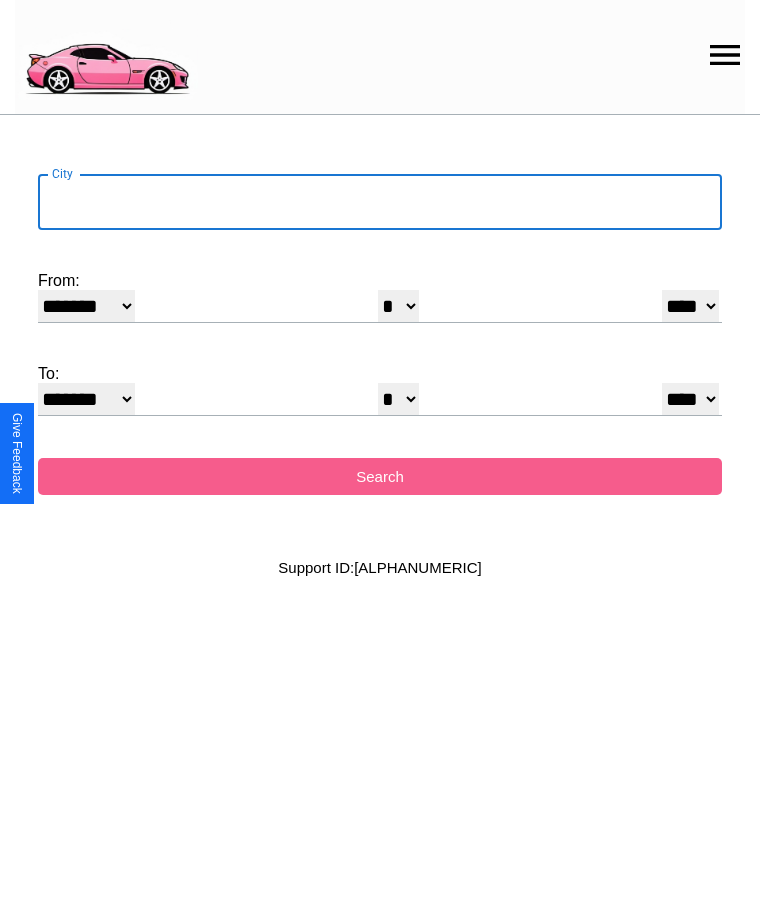 click on "City" at bounding box center [380, 202] 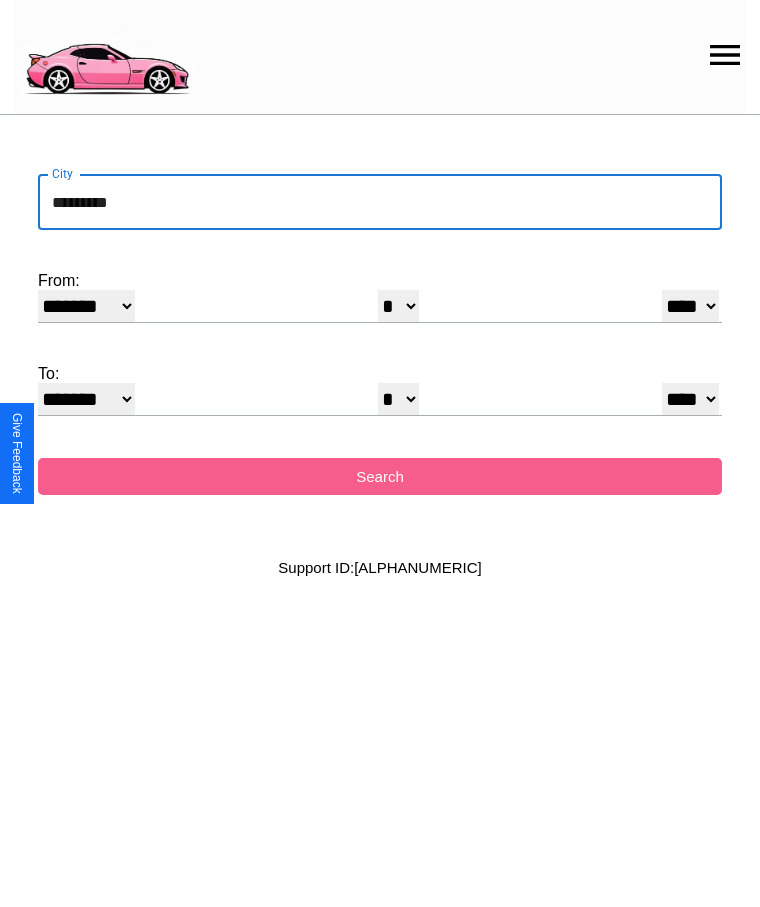 type on "*********" 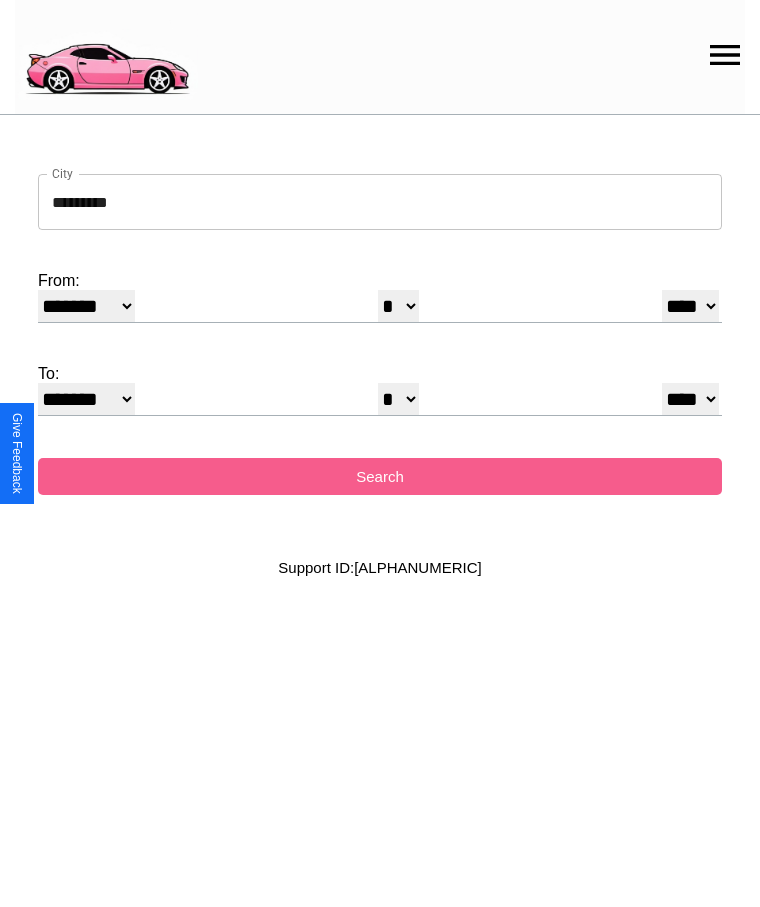 click on "******* ******** ***** ***** *** **** **** ****** ********* ******* ******** ********" at bounding box center (86, 306) 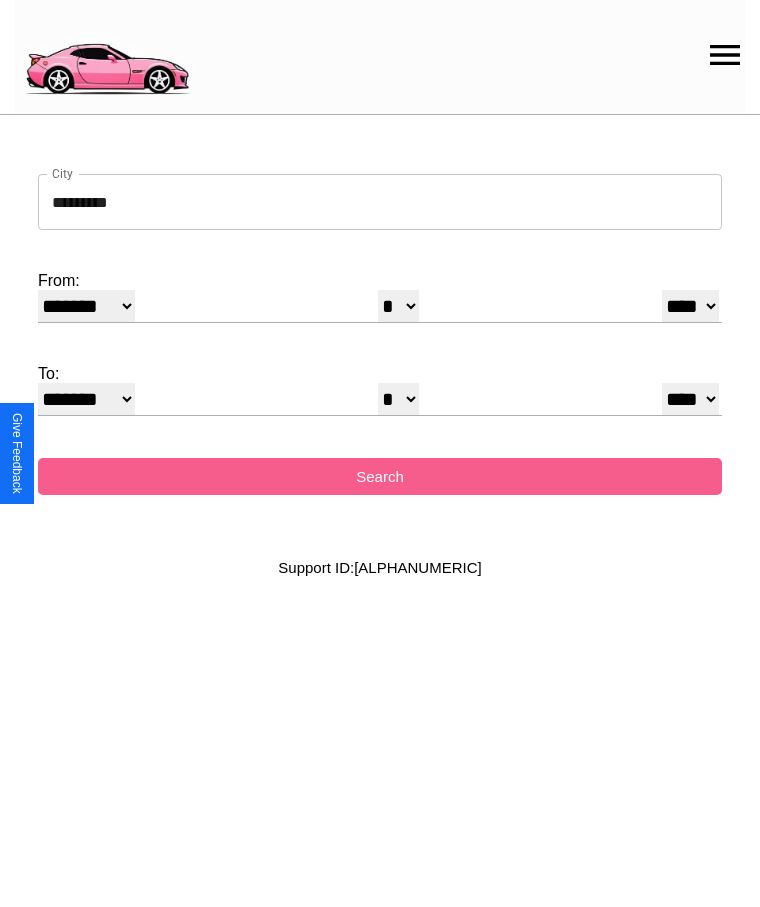 select on "**" 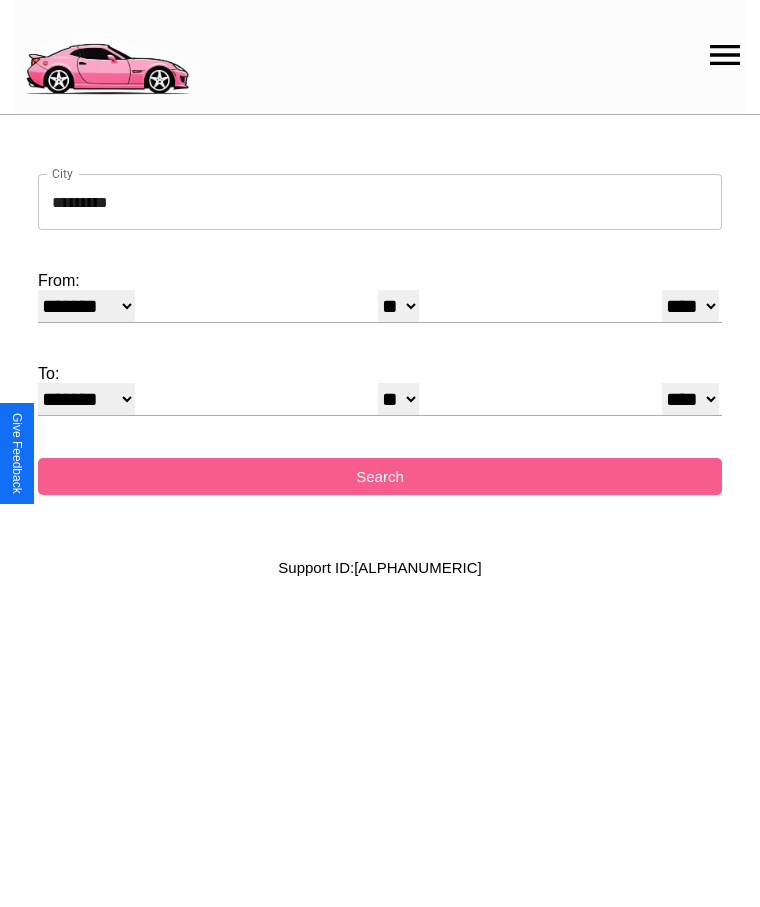 click on "* * * * * * * * * ** ** ** ** ** ** ** ** ** ** ** ** ** ** ** ** ** ** ** ** ** **" at bounding box center [398, 399] 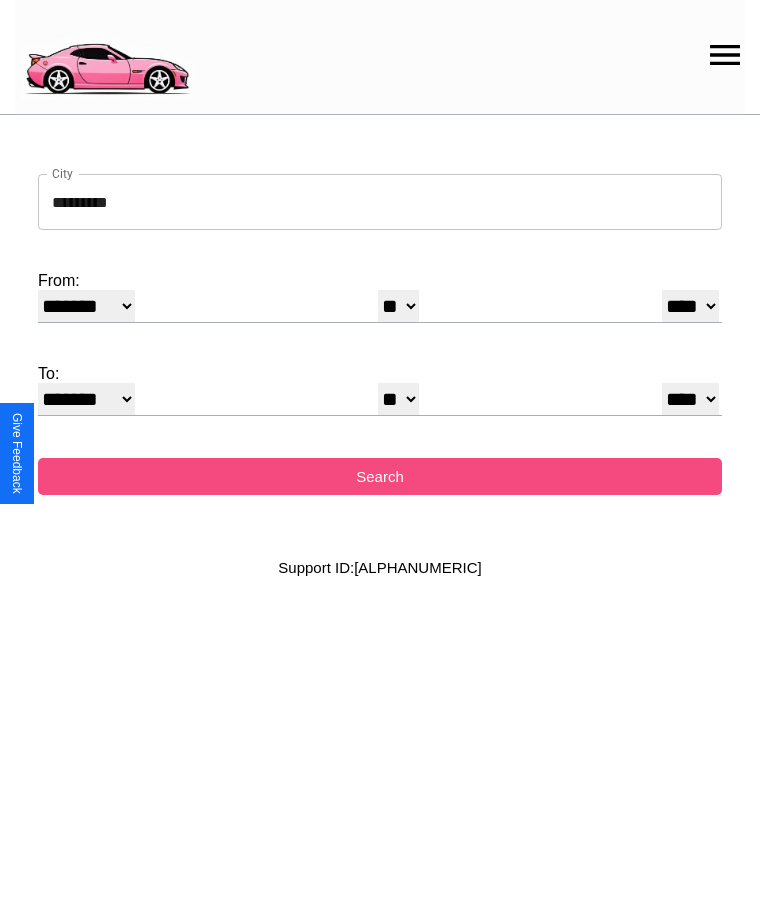 click on "Search" at bounding box center [380, 476] 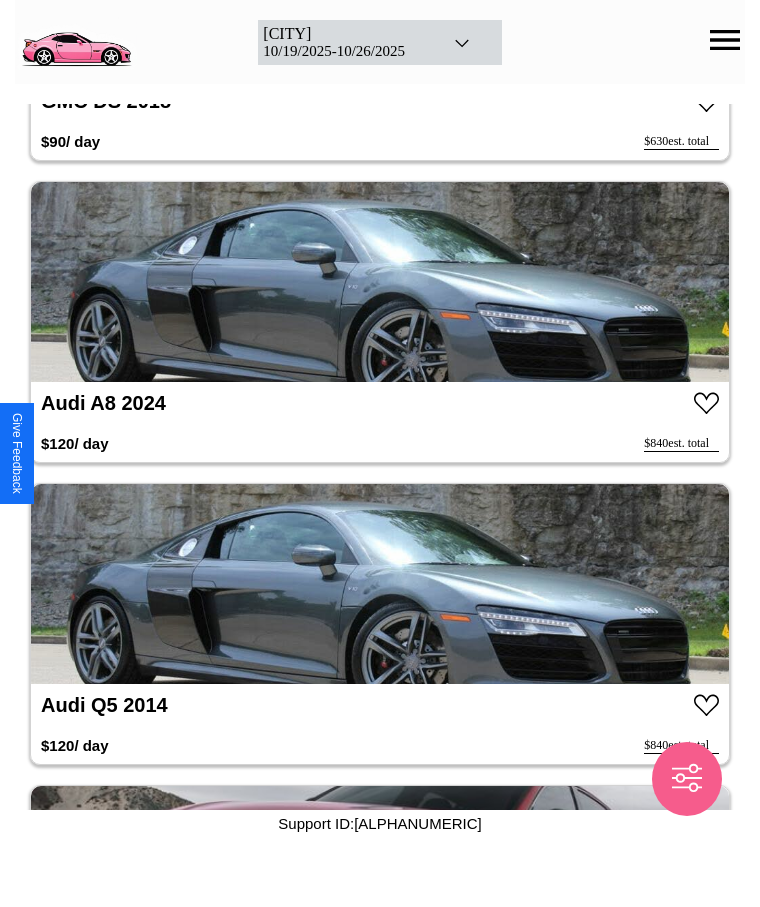 scroll, scrollTop: 4046, scrollLeft: 0, axis: vertical 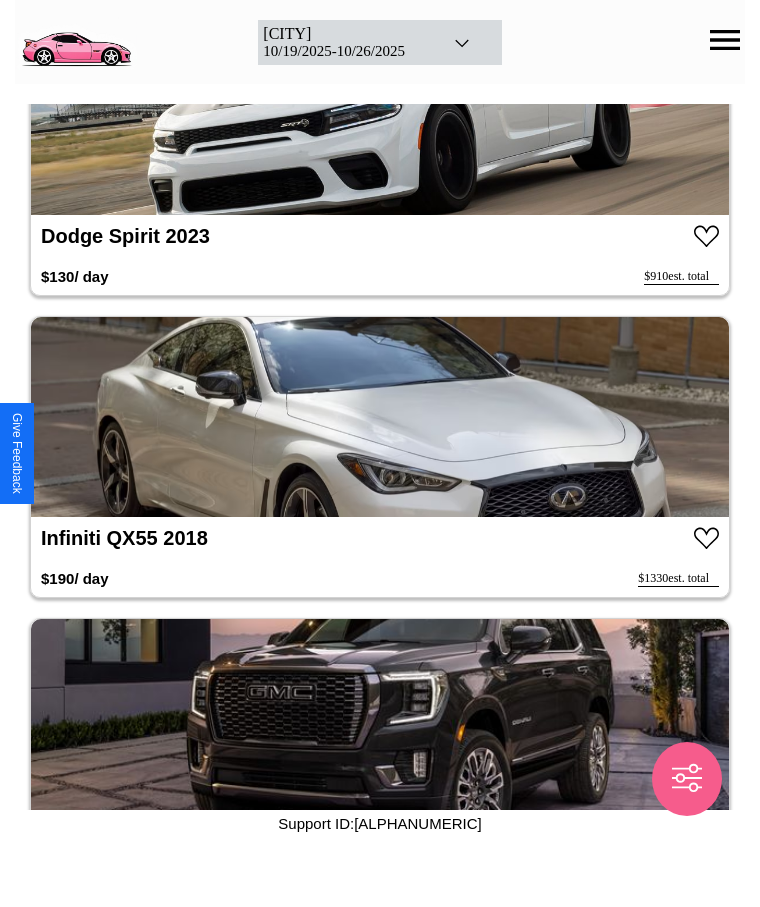 click at bounding box center [380, 417] 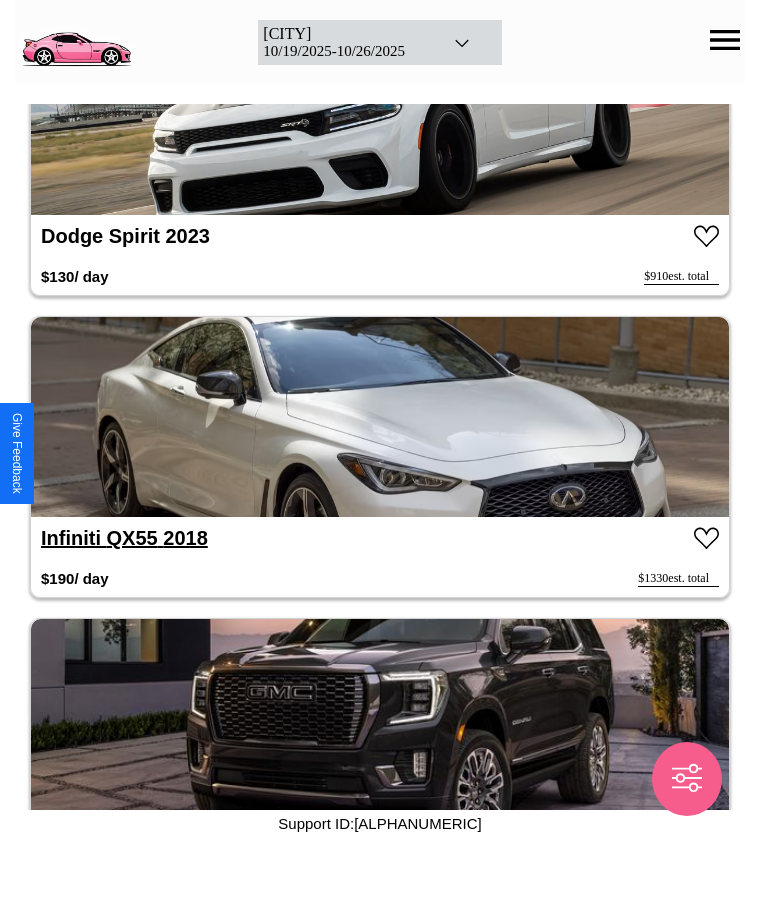 click on "[BRAND]   [MODEL]   [YEAR]" at bounding box center [124, 538] 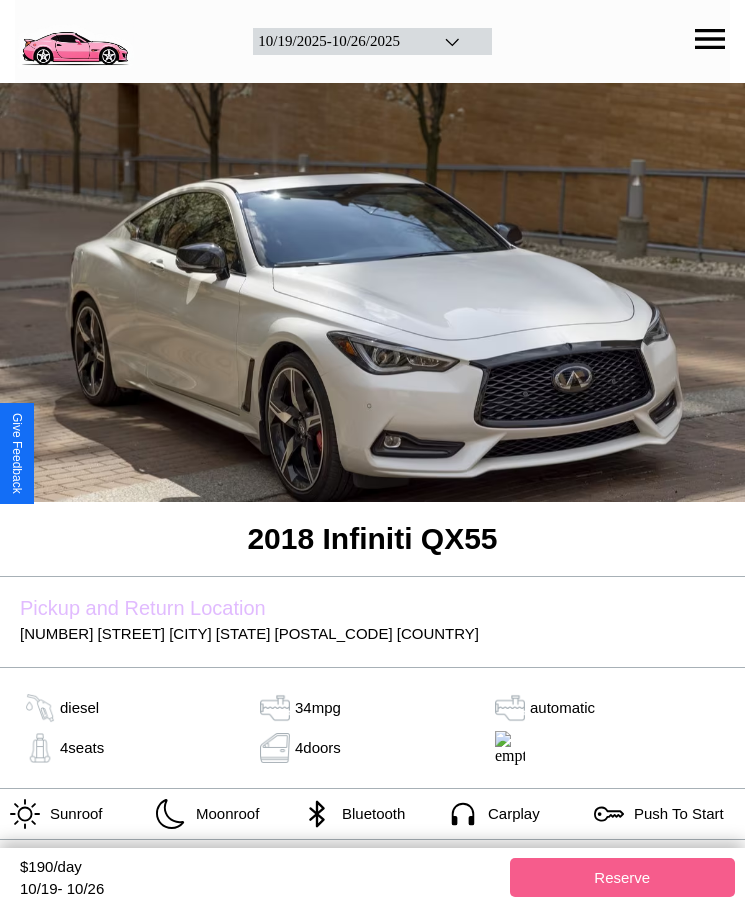 scroll, scrollTop: 85, scrollLeft: 0, axis: vertical 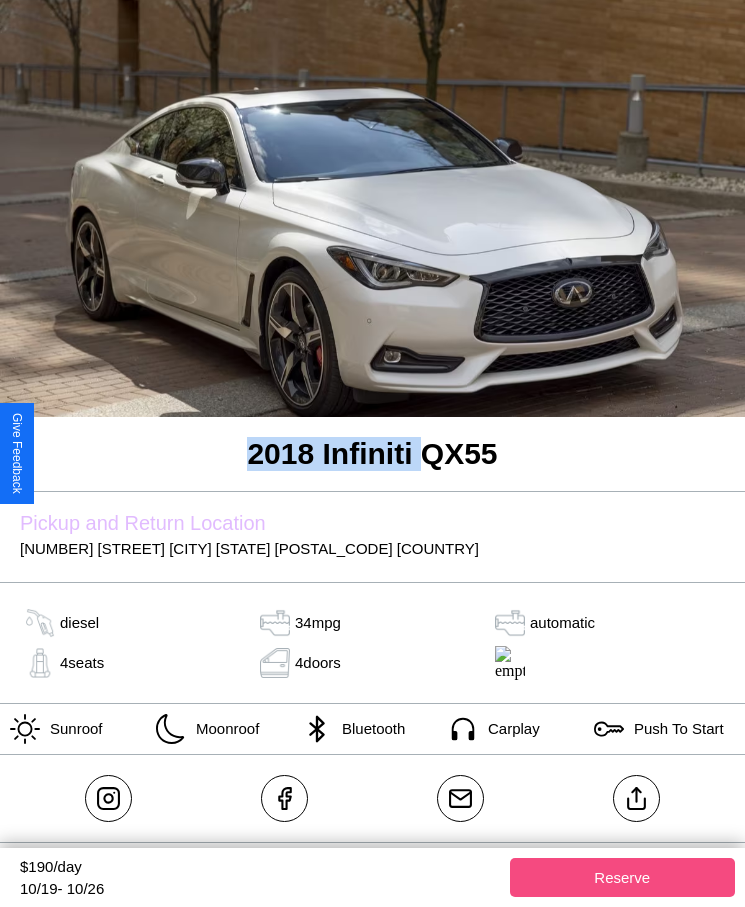 click on "Reserve" at bounding box center [623, 877] 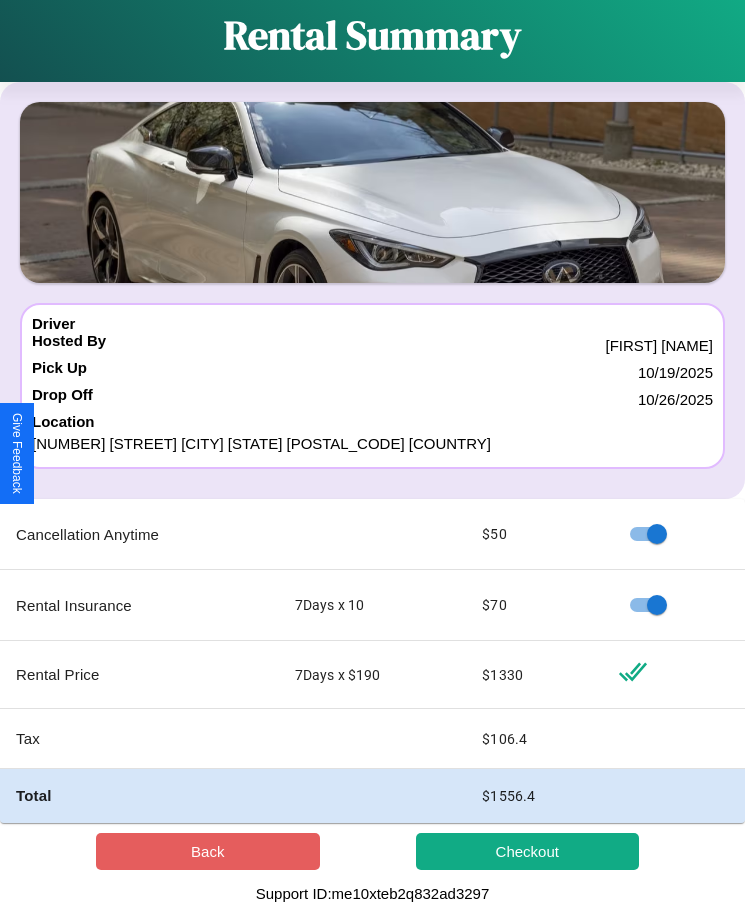 scroll, scrollTop: 0, scrollLeft: 0, axis: both 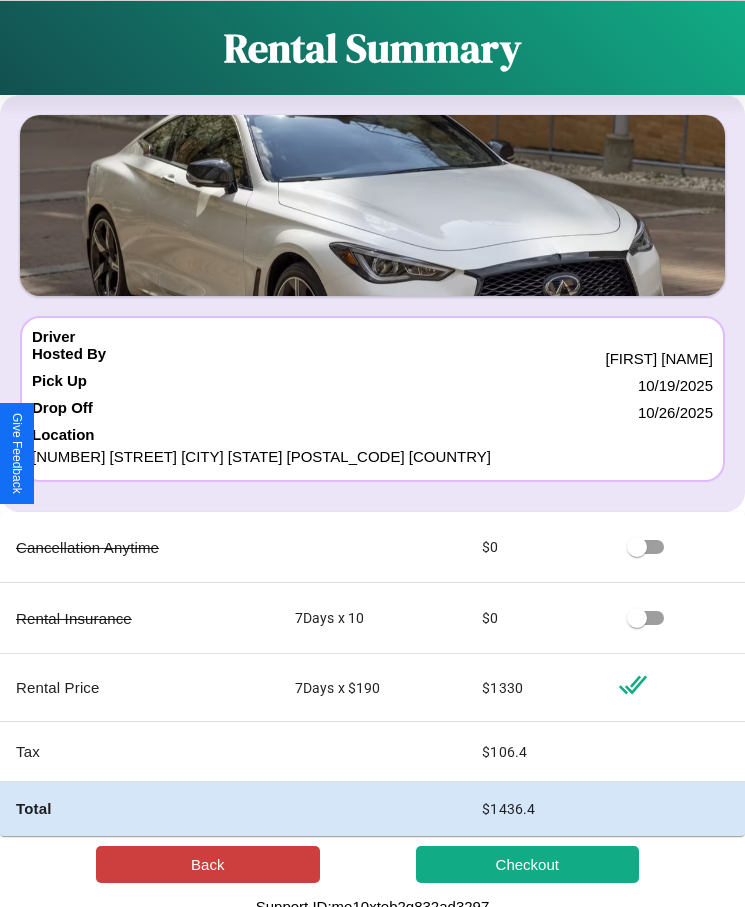 click on "Back" at bounding box center [208, 864] 